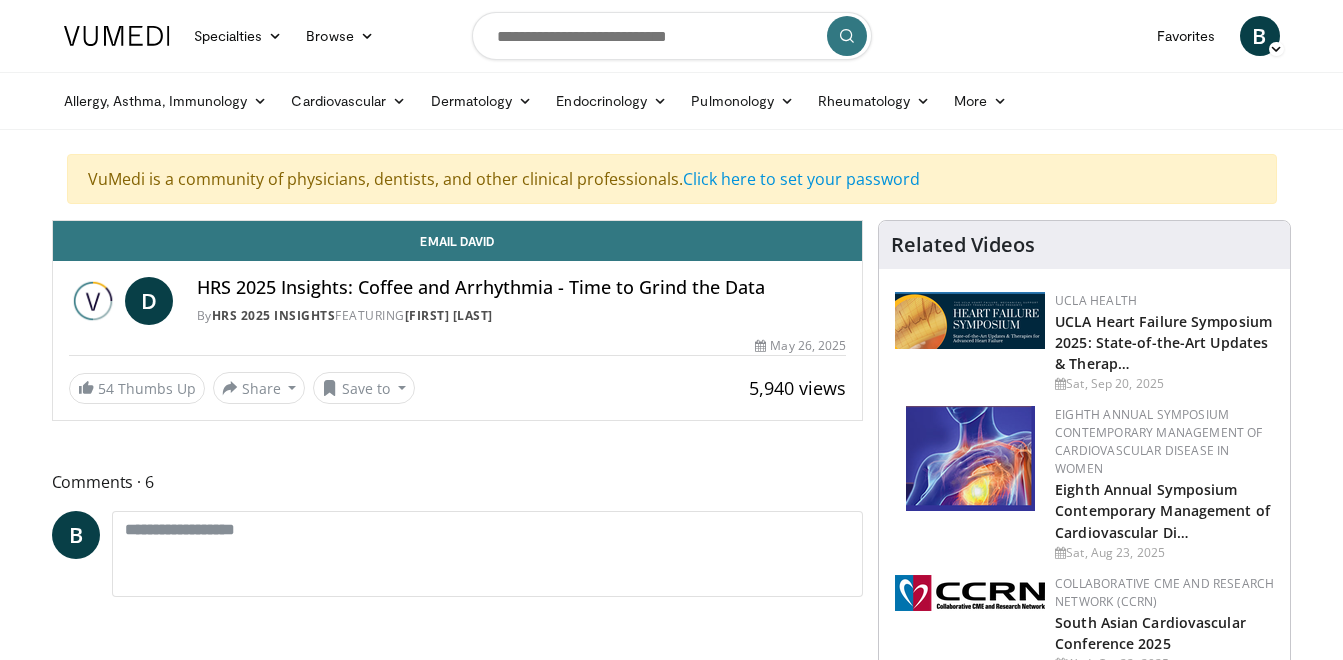 scroll, scrollTop: 0, scrollLeft: 0, axis: both 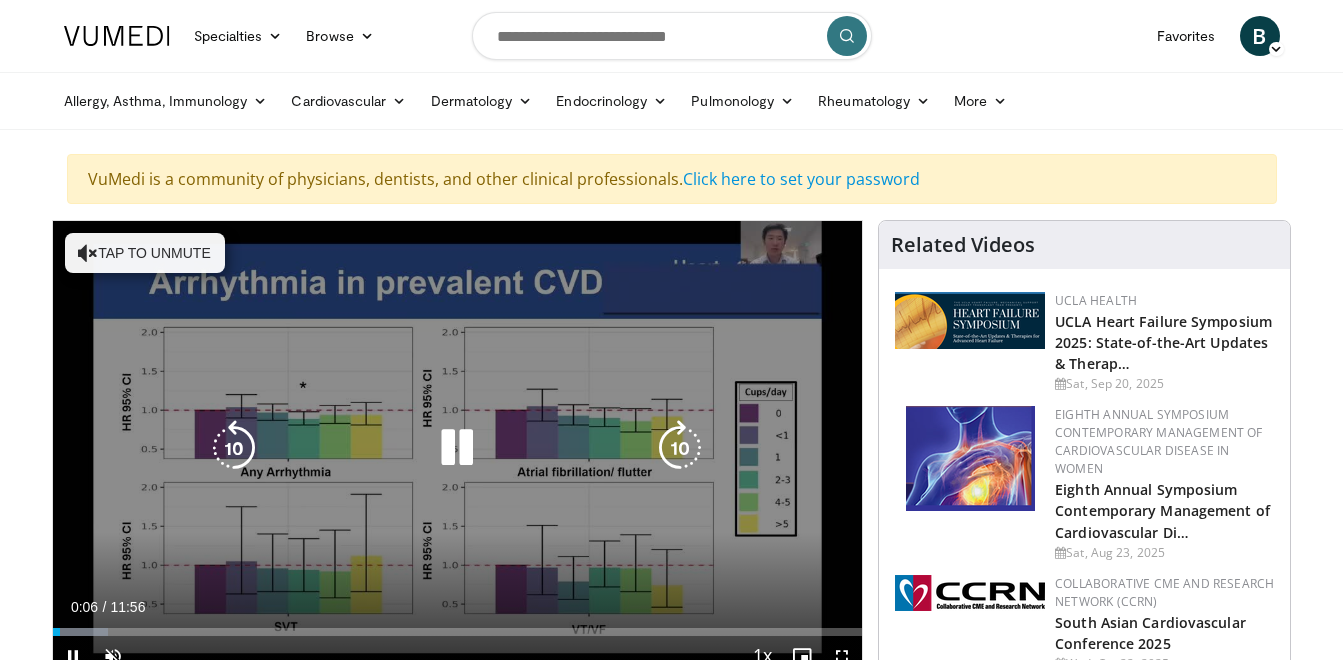 click on "Tap to unmute" at bounding box center (145, 253) 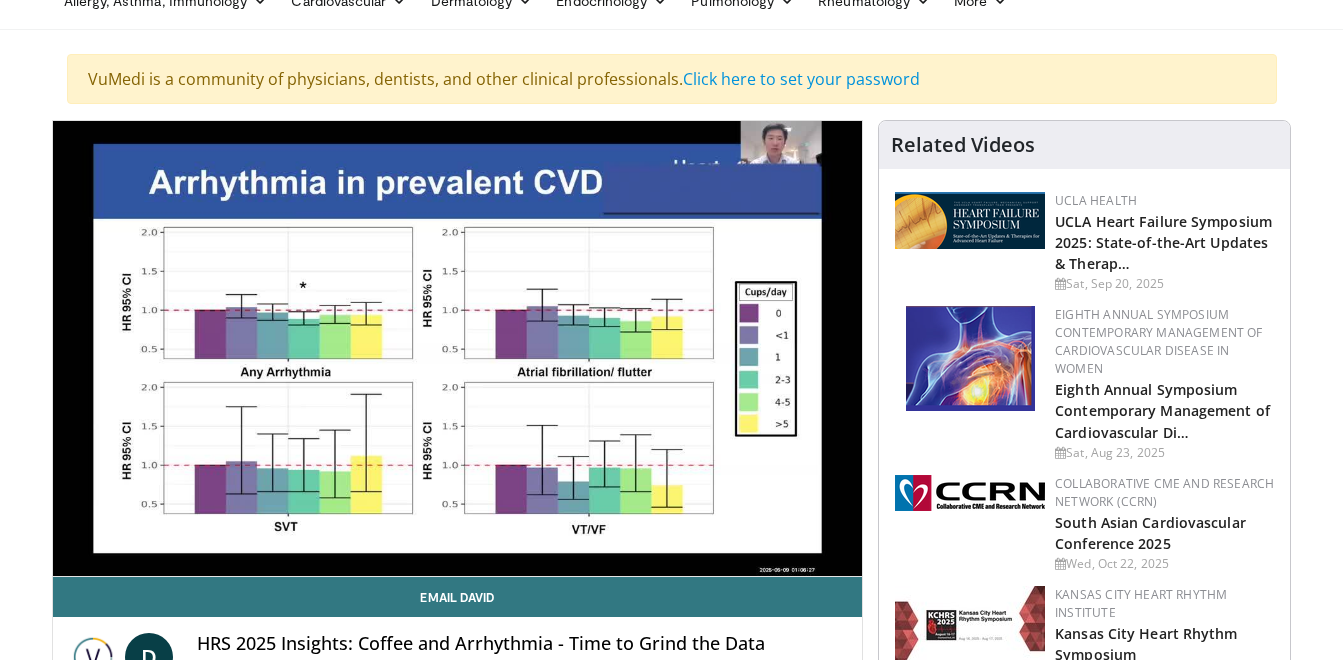 scroll, scrollTop: 200, scrollLeft: 0, axis: vertical 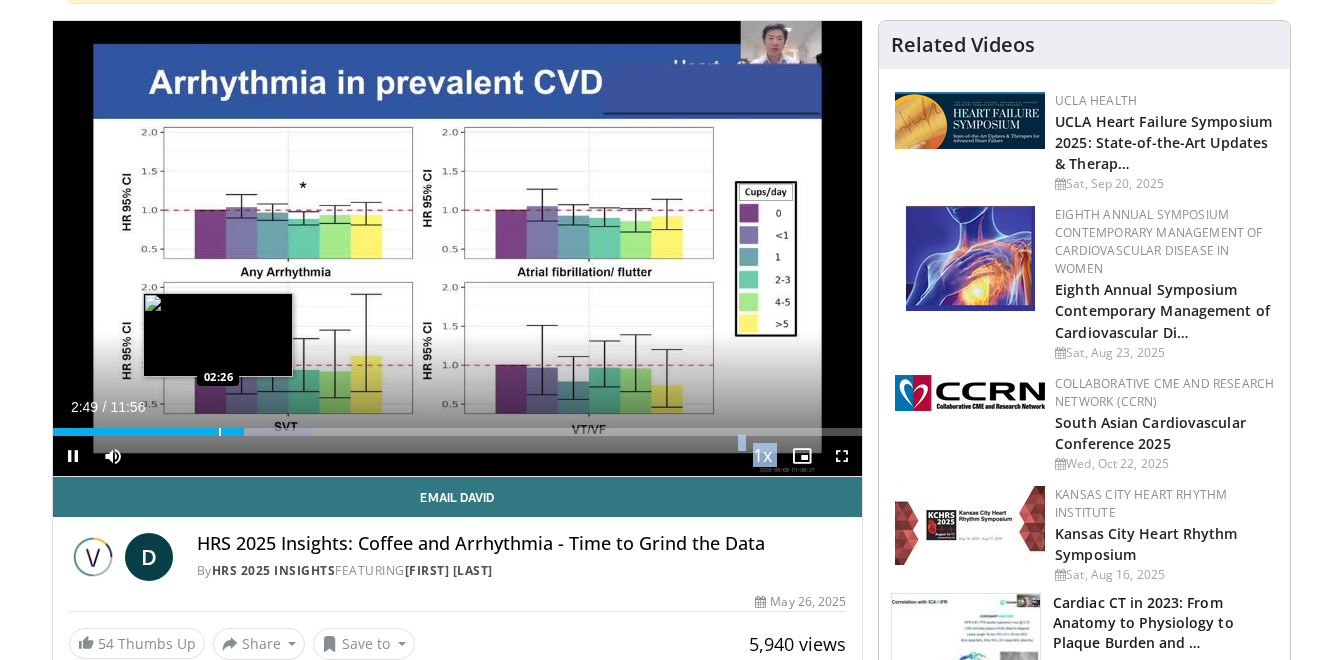 drag, startPoint x: 245, startPoint y: 427, endPoint x: 218, endPoint y: 423, distance: 27.294687 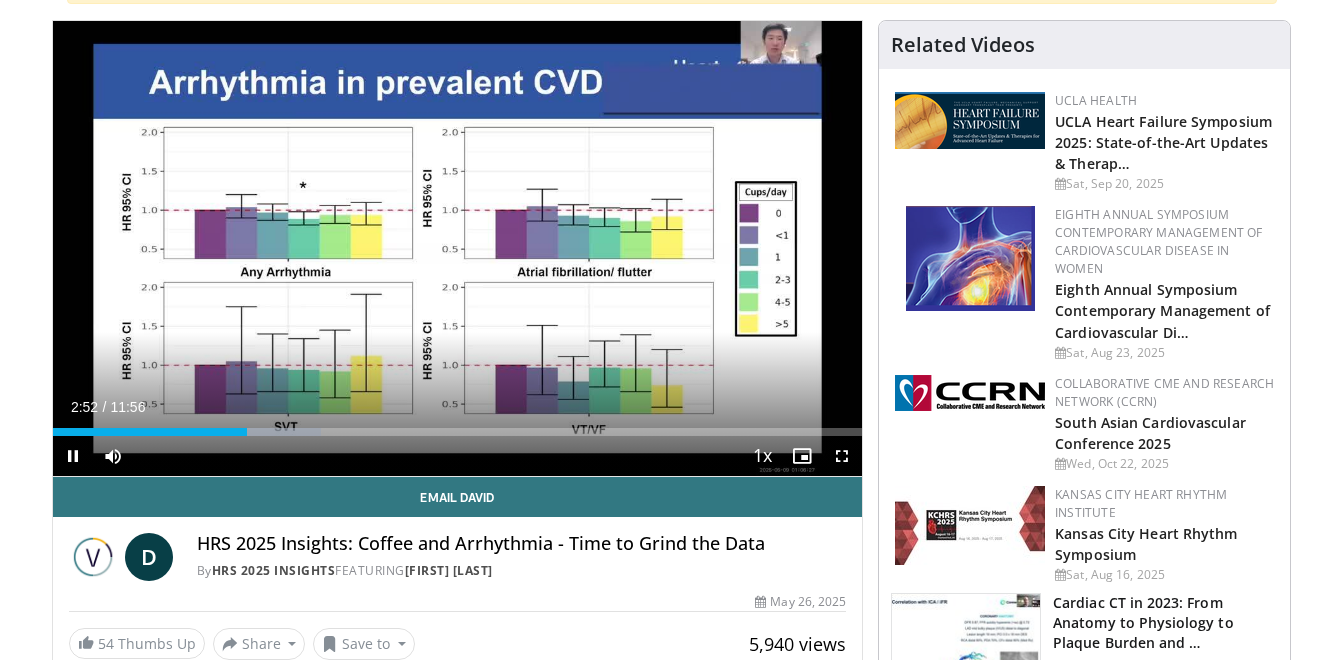 drag, startPoint x: 218, startPoint y: 423, endPoint x: 317, endPoint y: 408, distance: 100.12991 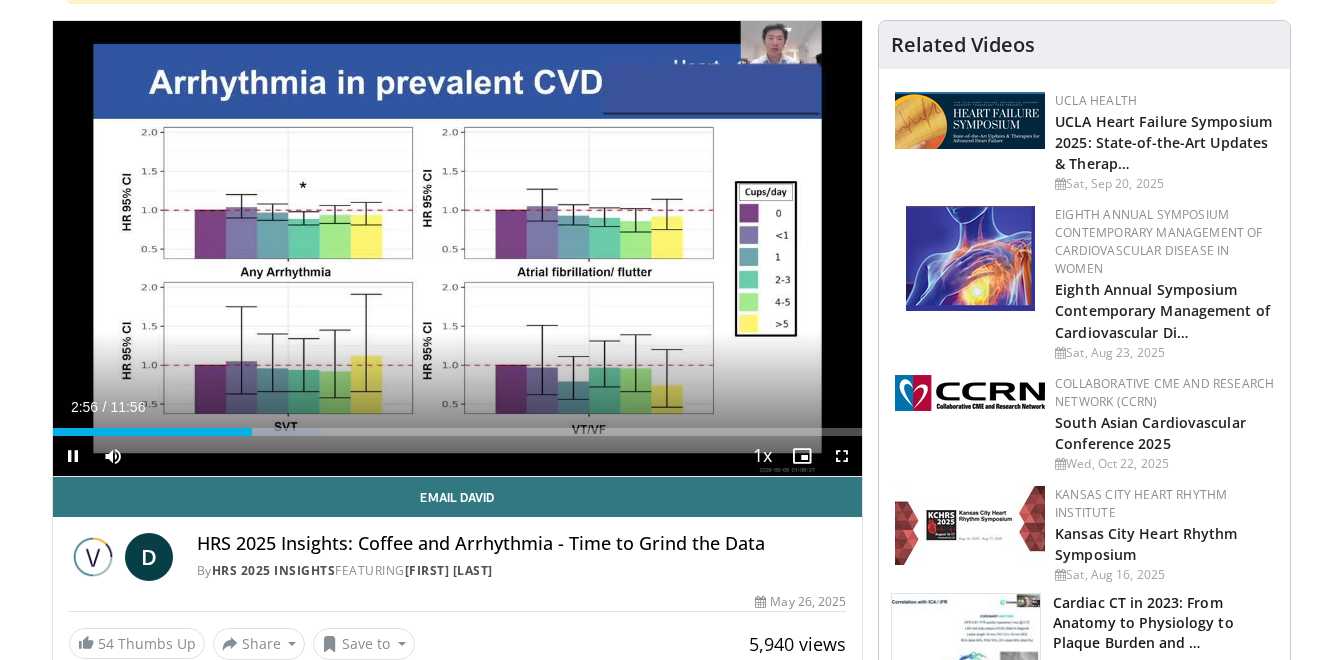 drag, startPoint x: 254, startPoint y: 432, endPoint x: 226, endPoint y: 438, distance: 28.635643 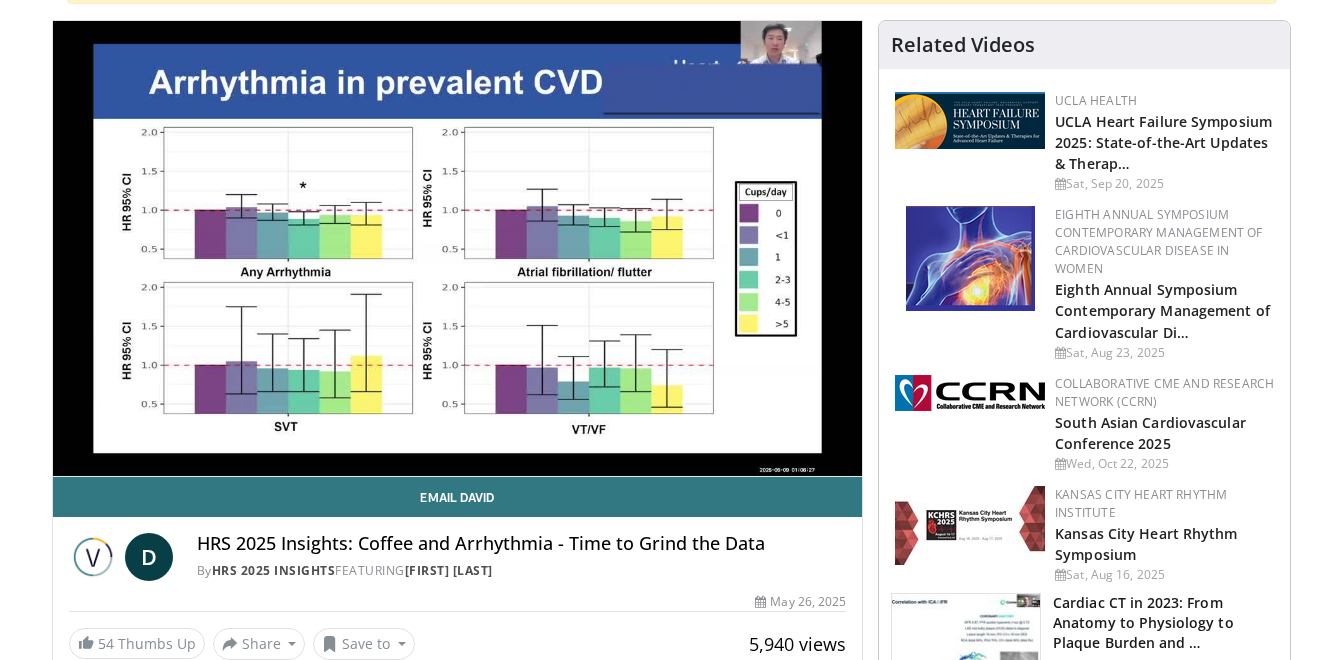 drag, startPoint x: 226, startPoint y: 438, endPoint x: 262, endPoint y: 430, distance: 36.878178 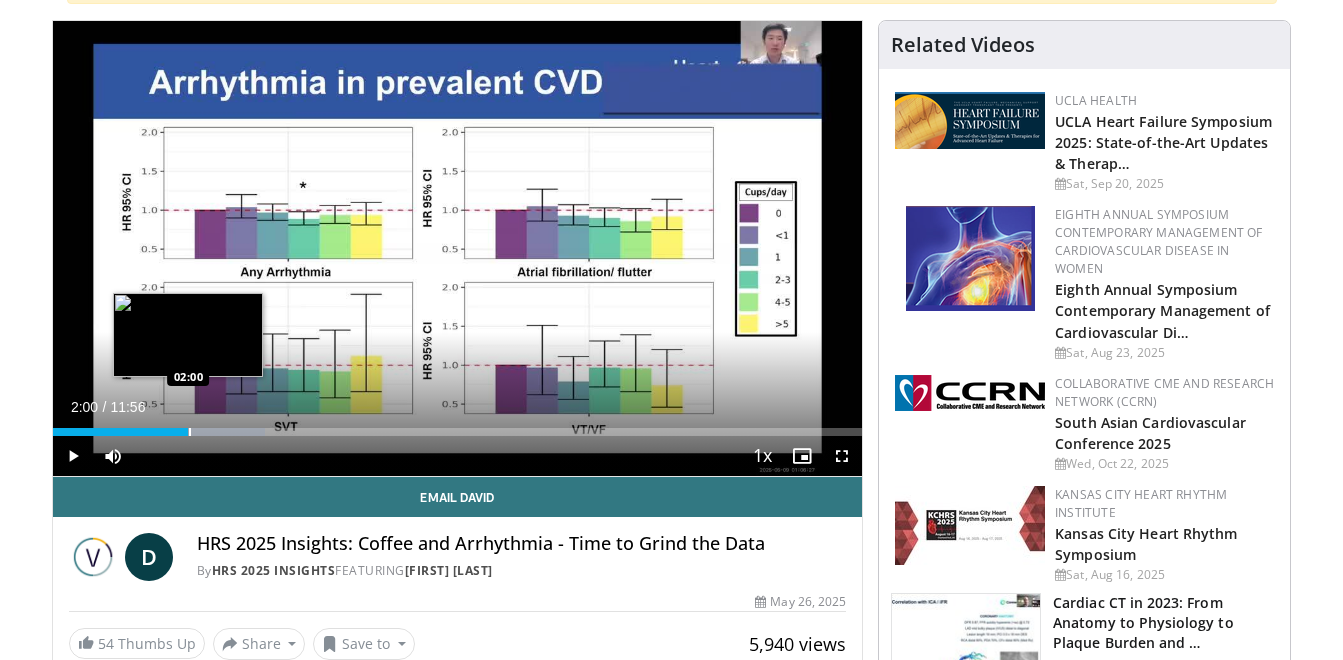 drag, startPoint x: 252, startPoint y: 431, endPoint x: 188, endPoint y: 428, distance: 64.070274 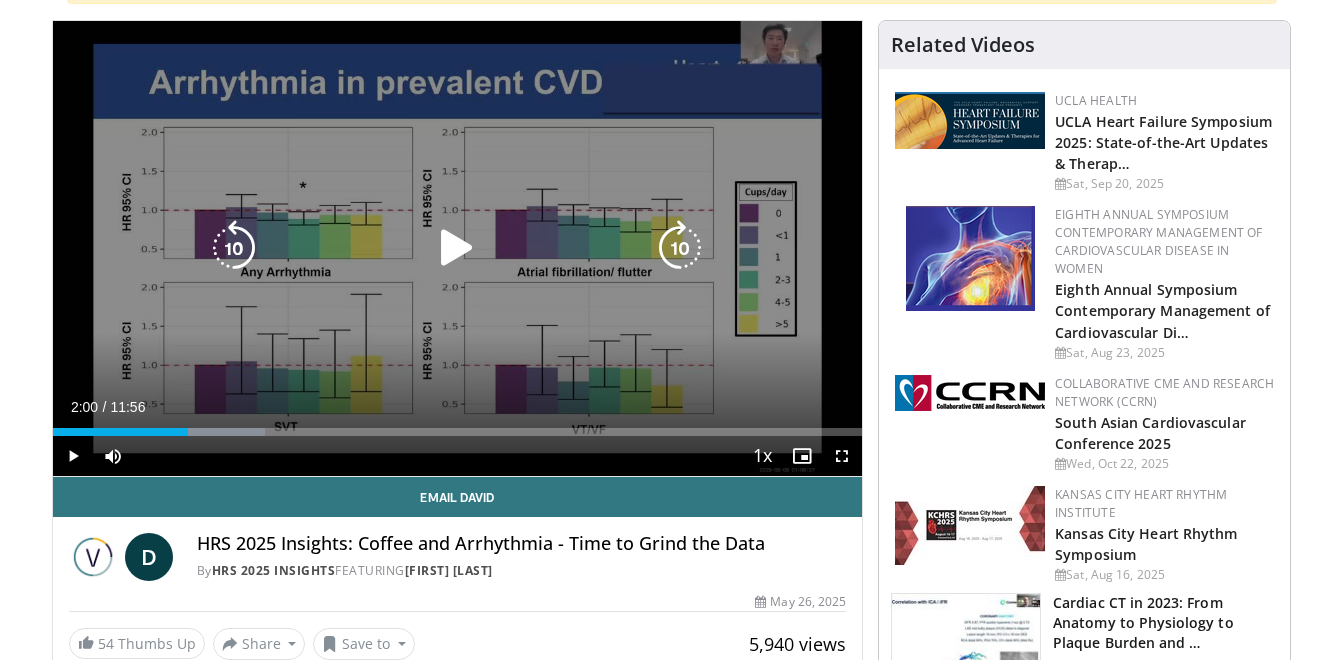 click at bounding box center (457, 248) 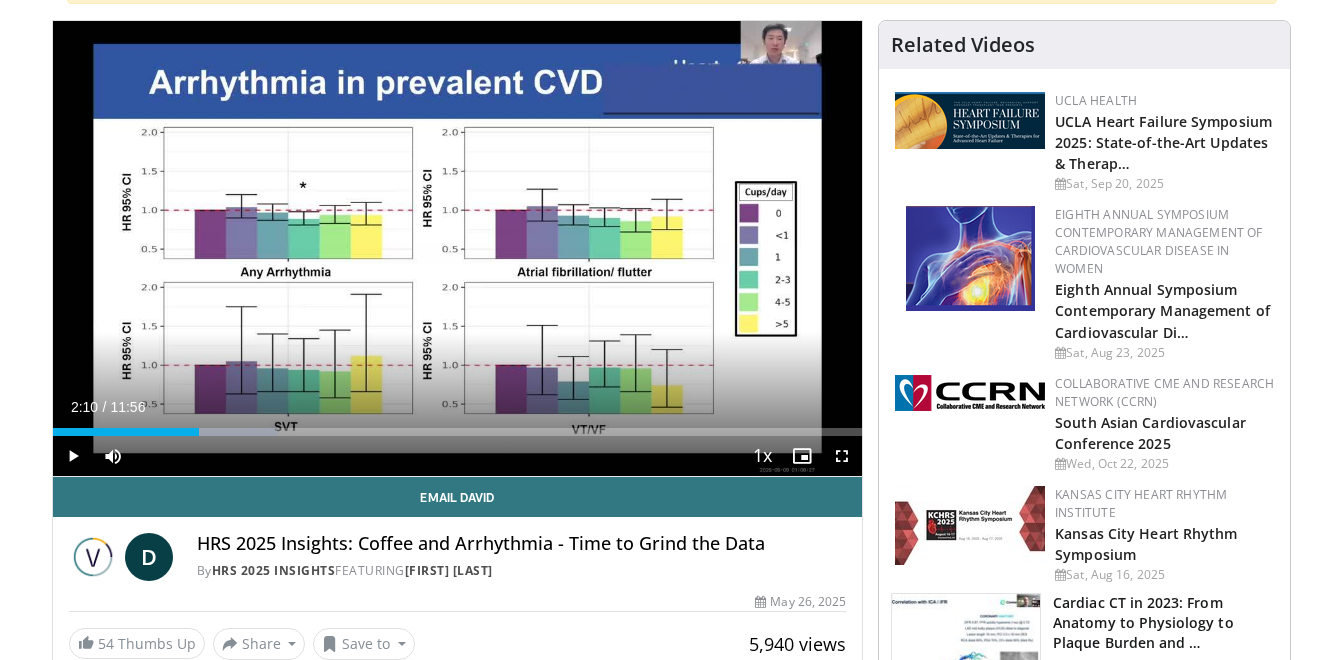 drag, startPoint x: 200, startPoint y: 429, endPoint x: 287, endPoint y: 439, distance: 87.57283 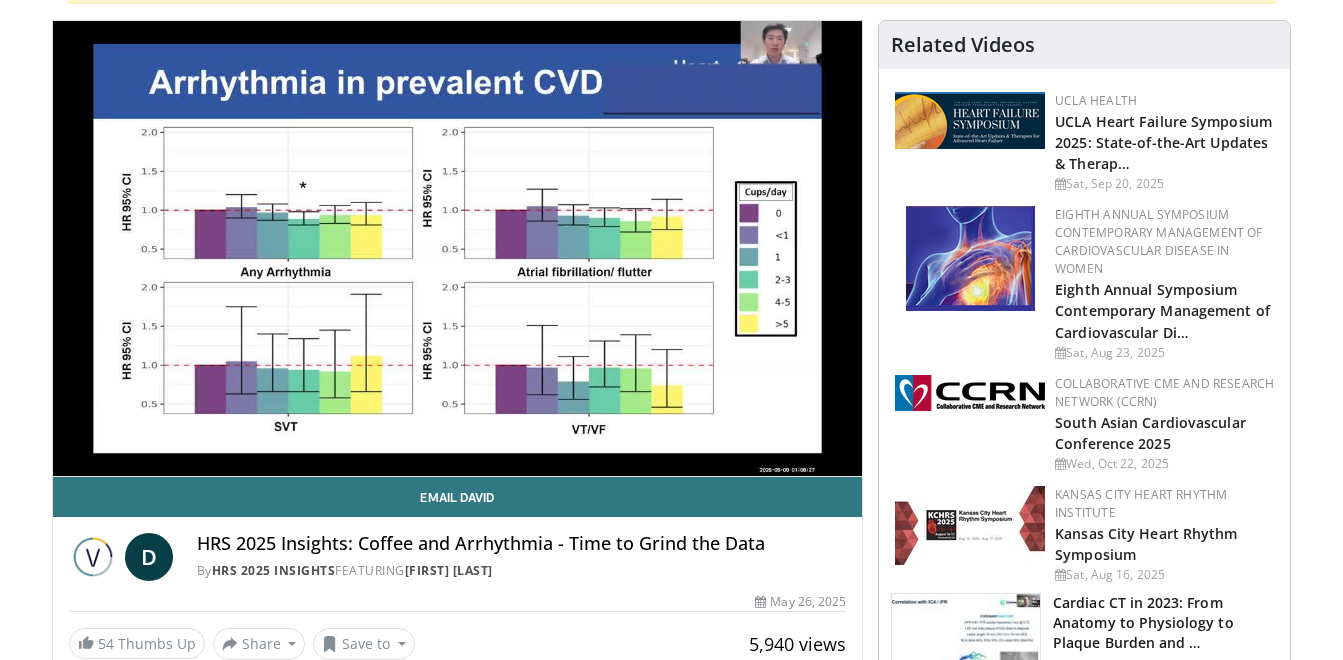 type 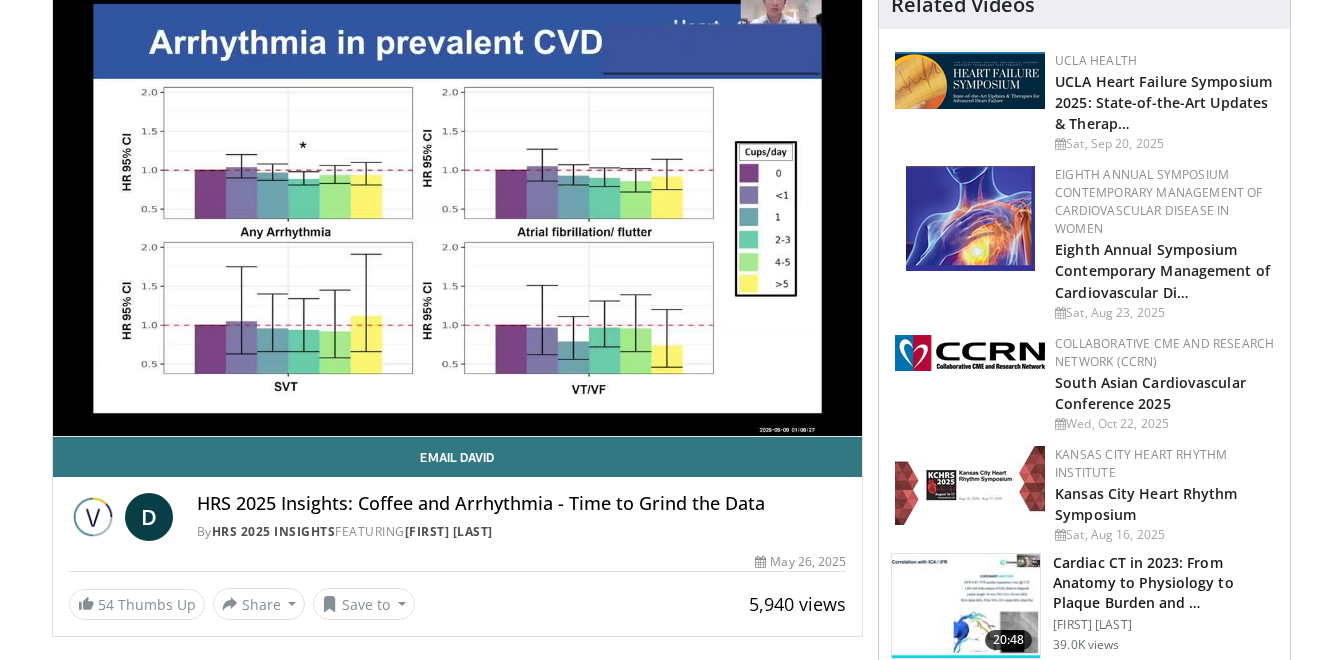 scroll, scrollTop: 200, scrollLeft: 0, axis: vertical 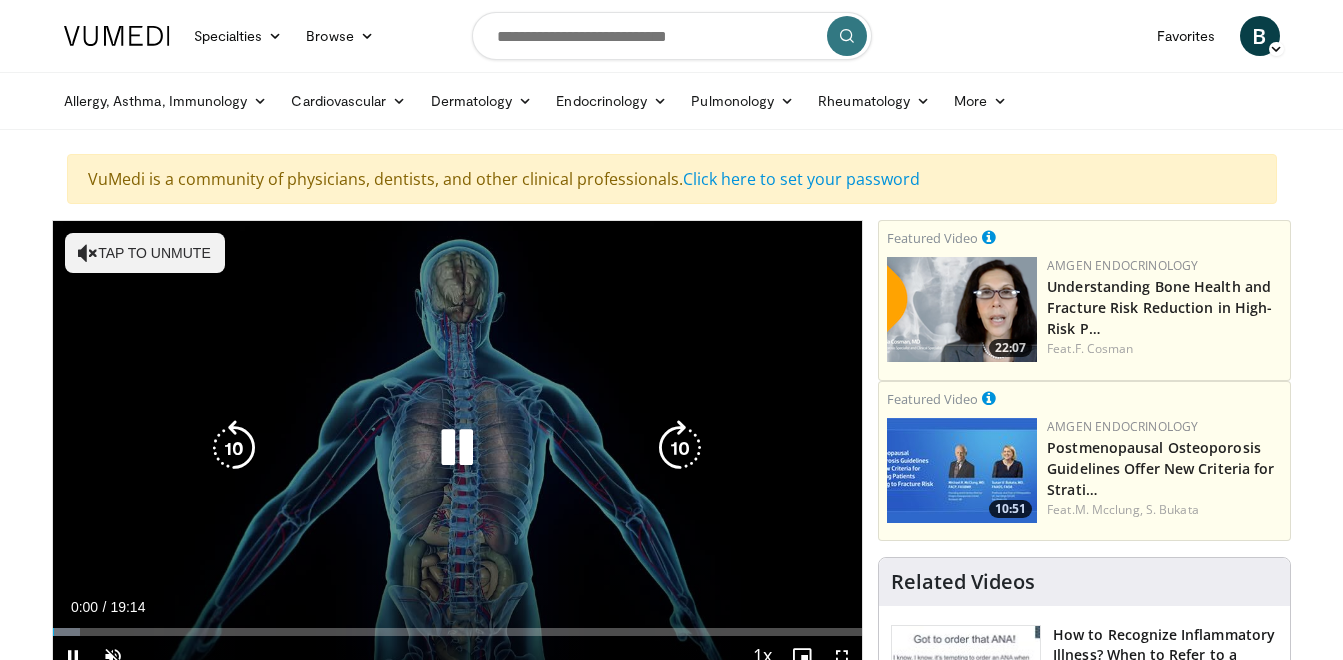 click on "Tap to unmute" at bounding box center [145, 253] 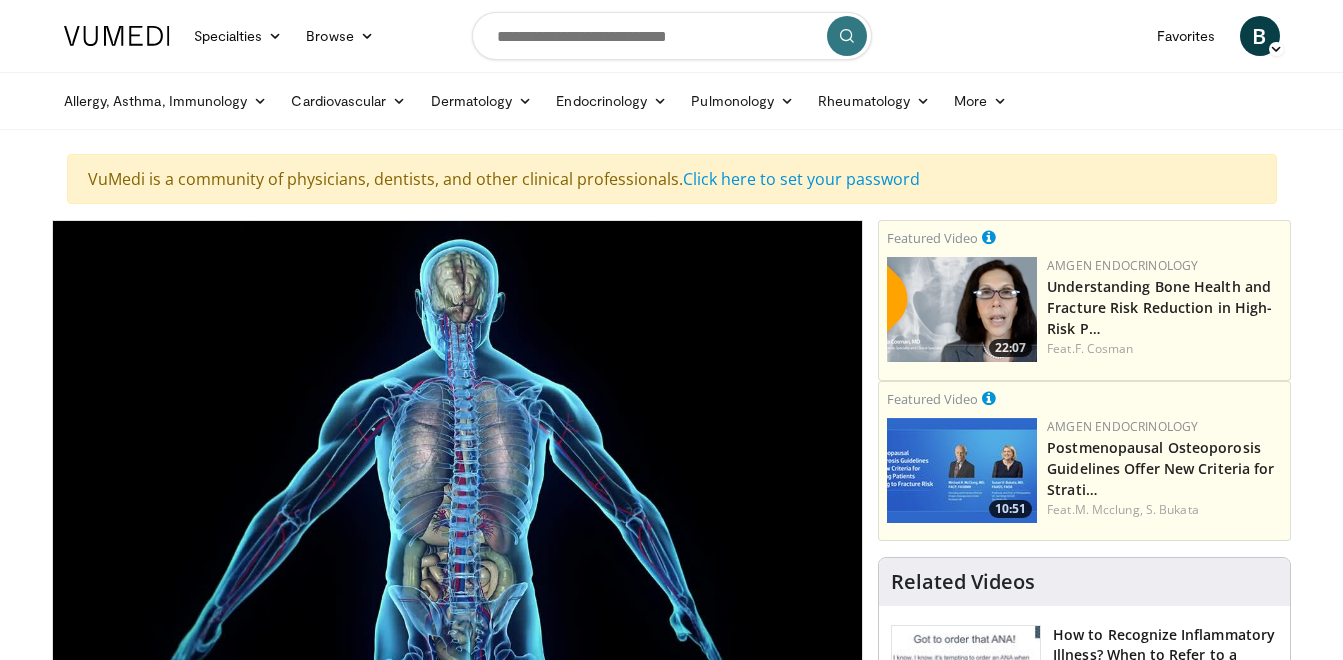click on "**********" at bounding box center (465, 1744) 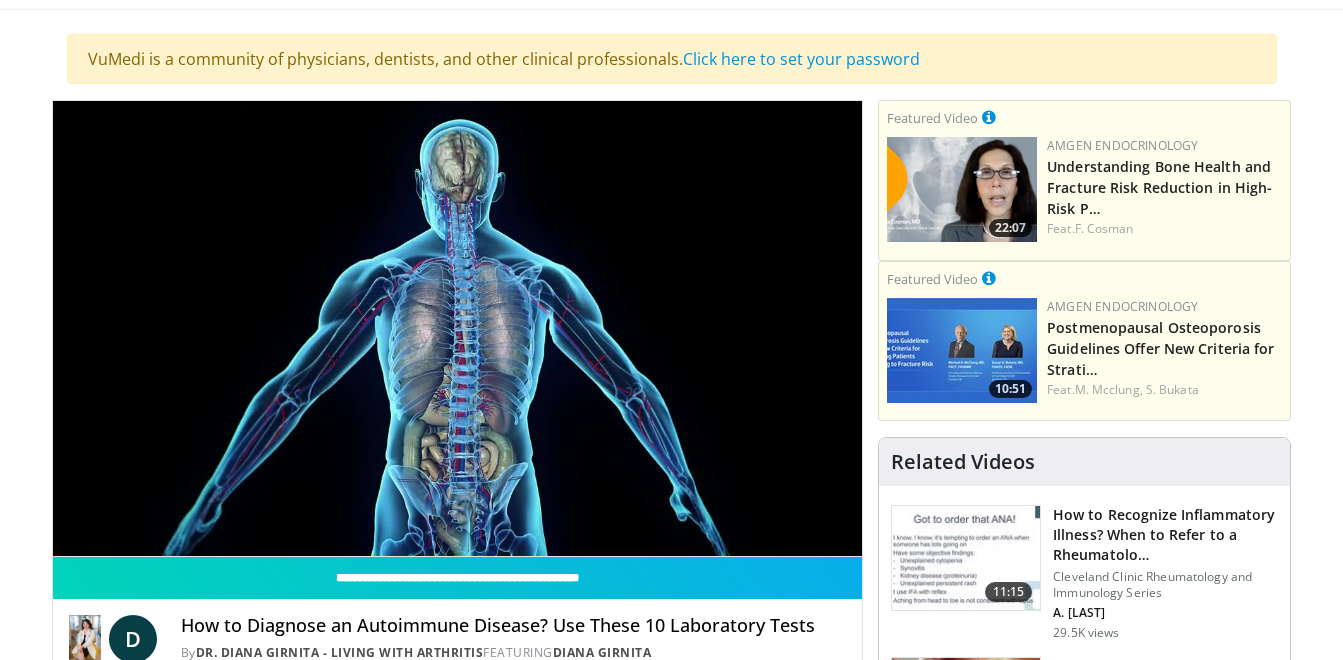 scroll, scrollTop: 160, scrollLeft: 0, axis: vertical 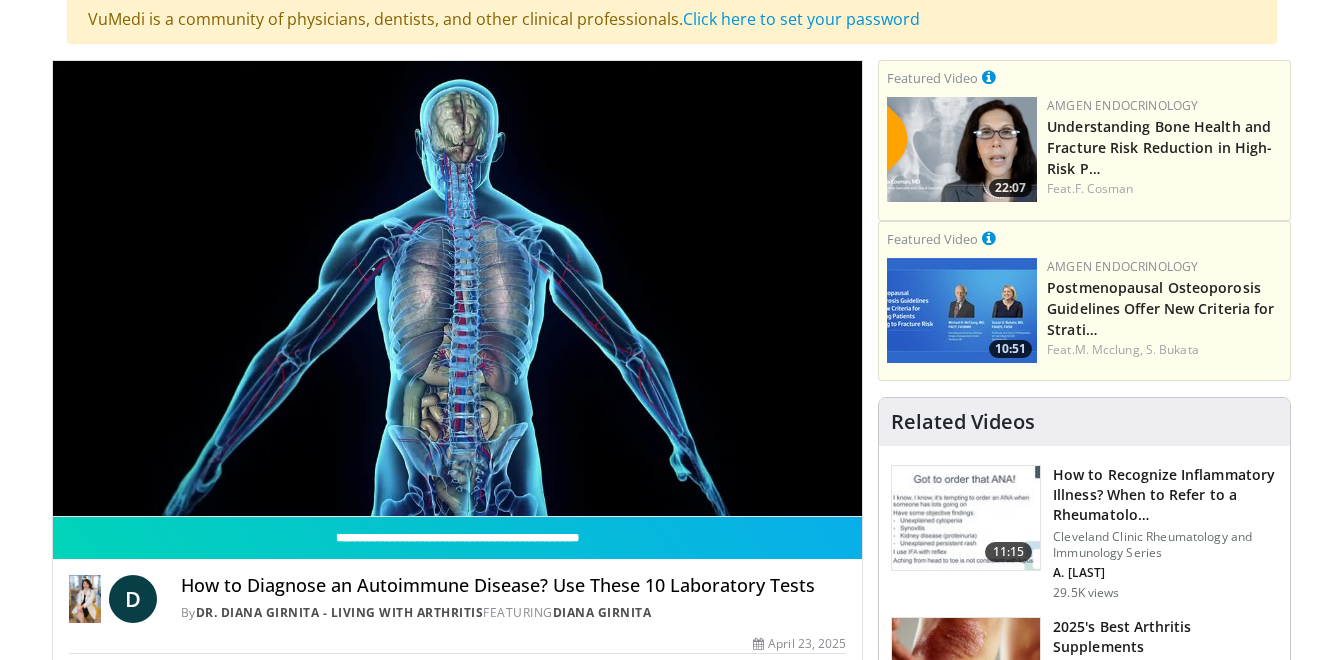 click on "**********" at bounding box center (465, 1584) 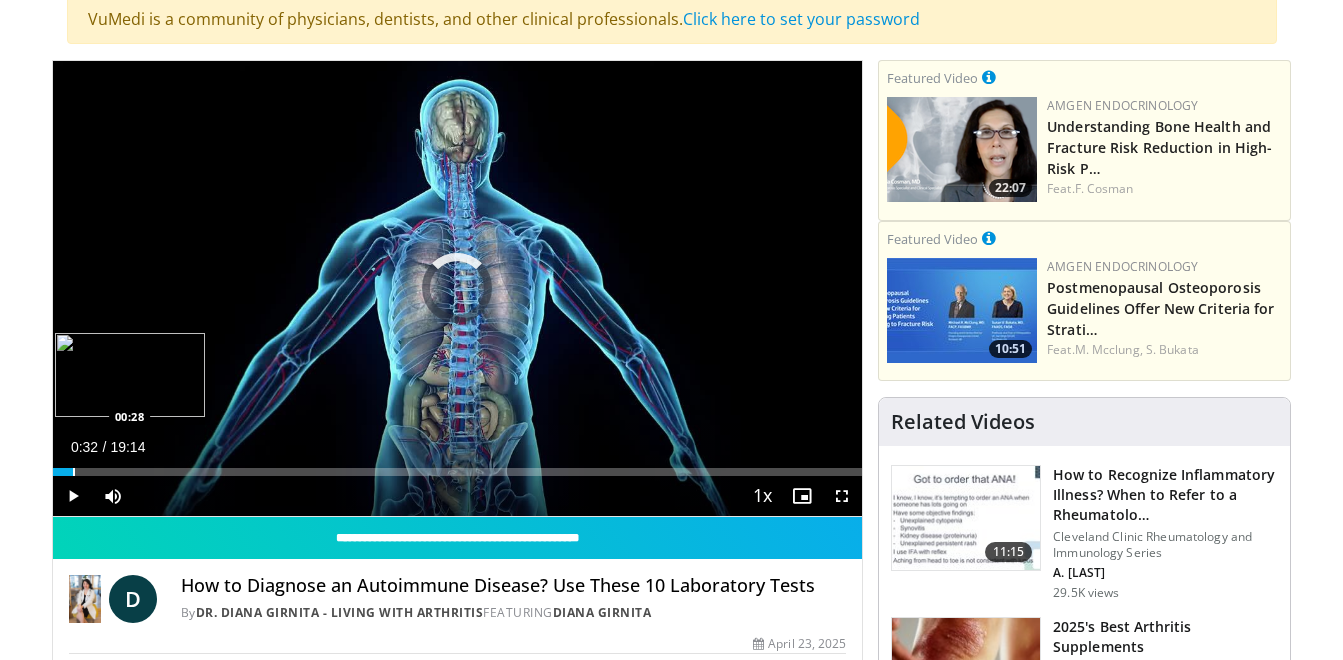 drag, startPoint x: 114, startPoint y: 472, endPoint x: 71, endPoint y: 472, distance: 43 